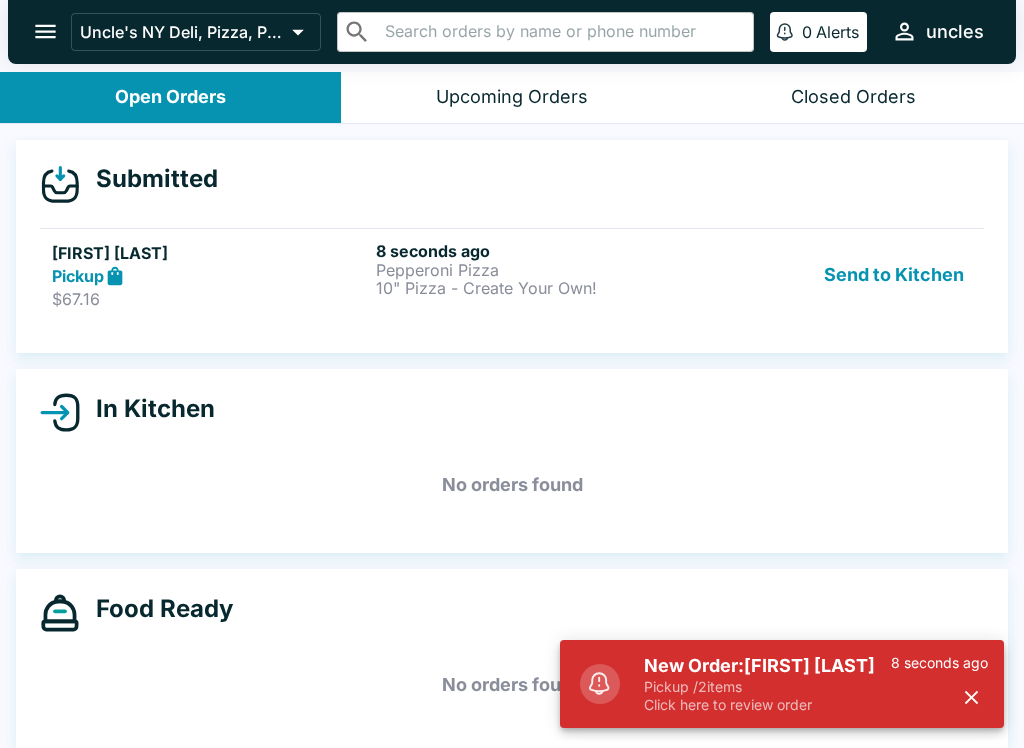 scroll, scrollTop: 0, scrollLeft: 0, axis: both 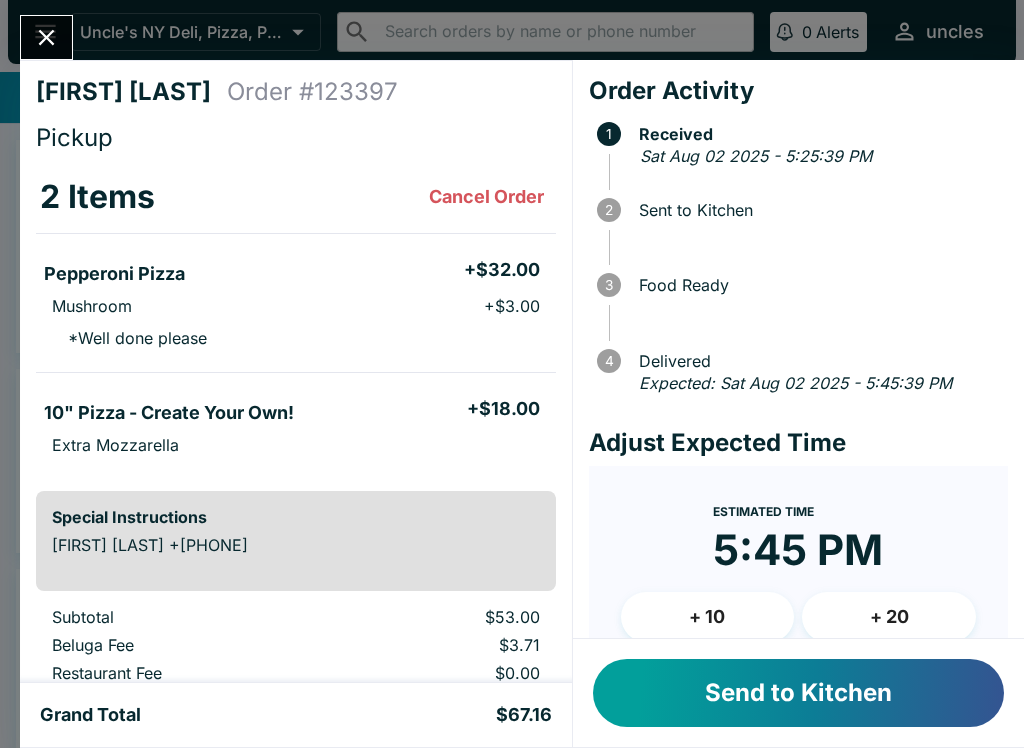 click on "Send to Kitchen" at bounding box center [798, 693] 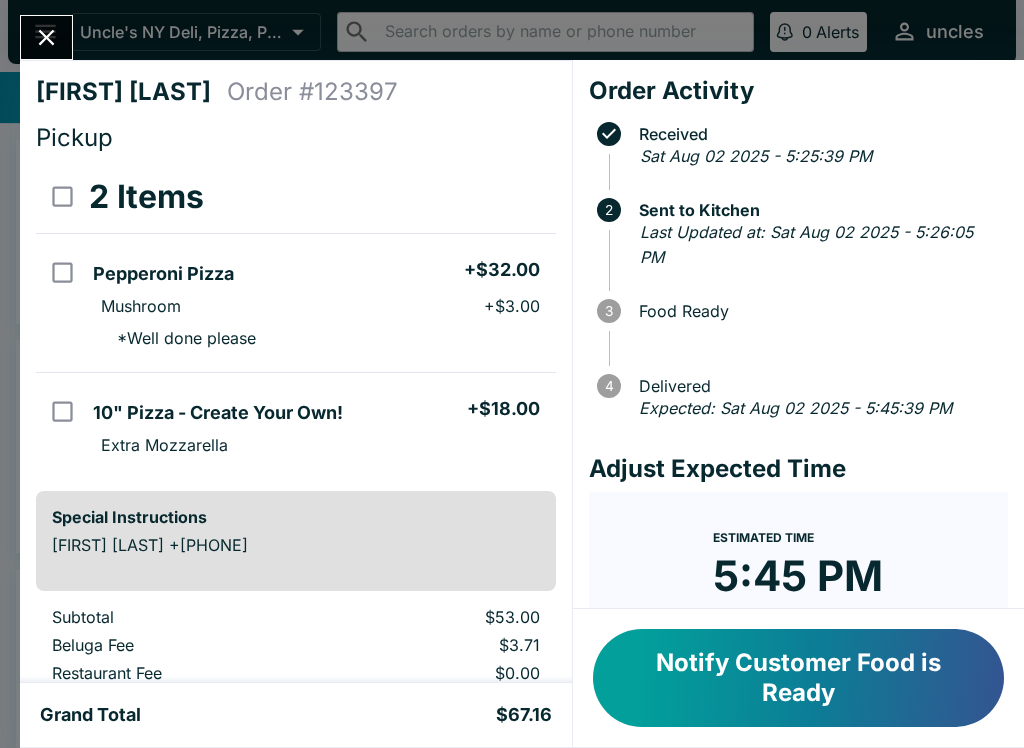 scroll, scrollTop: 0, scrollLeft: 0, axis: both 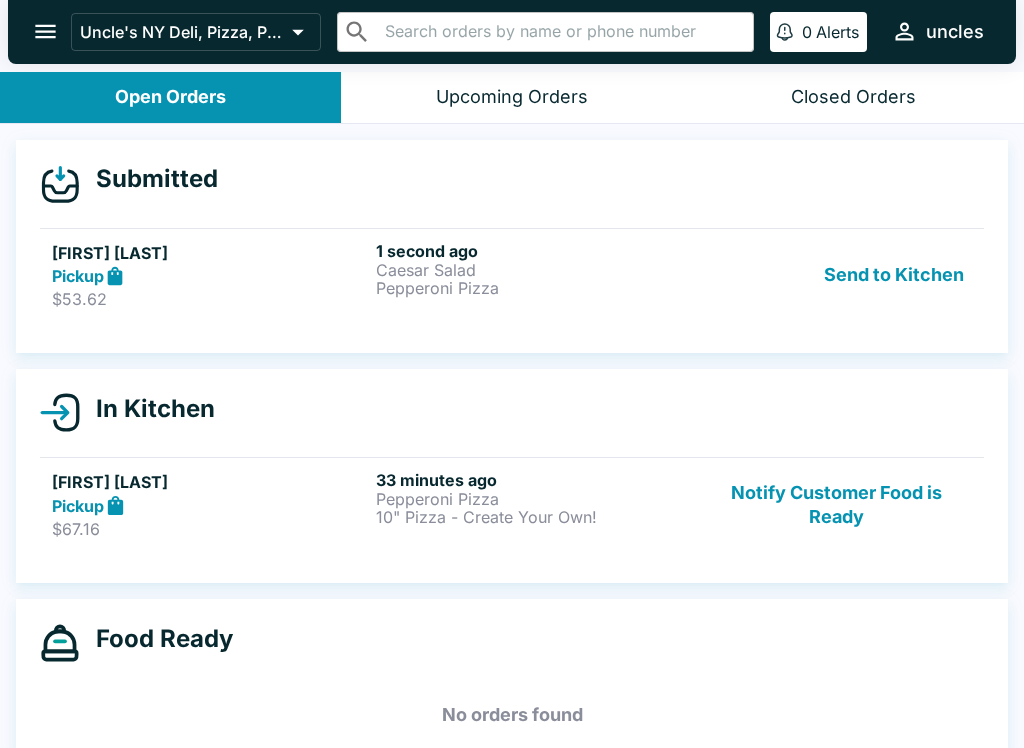click on "[FIRST] [LAST] Pickup $[PRICE] 1 second ago Caesar Salad Pepperoni Pizza Send to Kitchen" at bounding box center [512, 275] 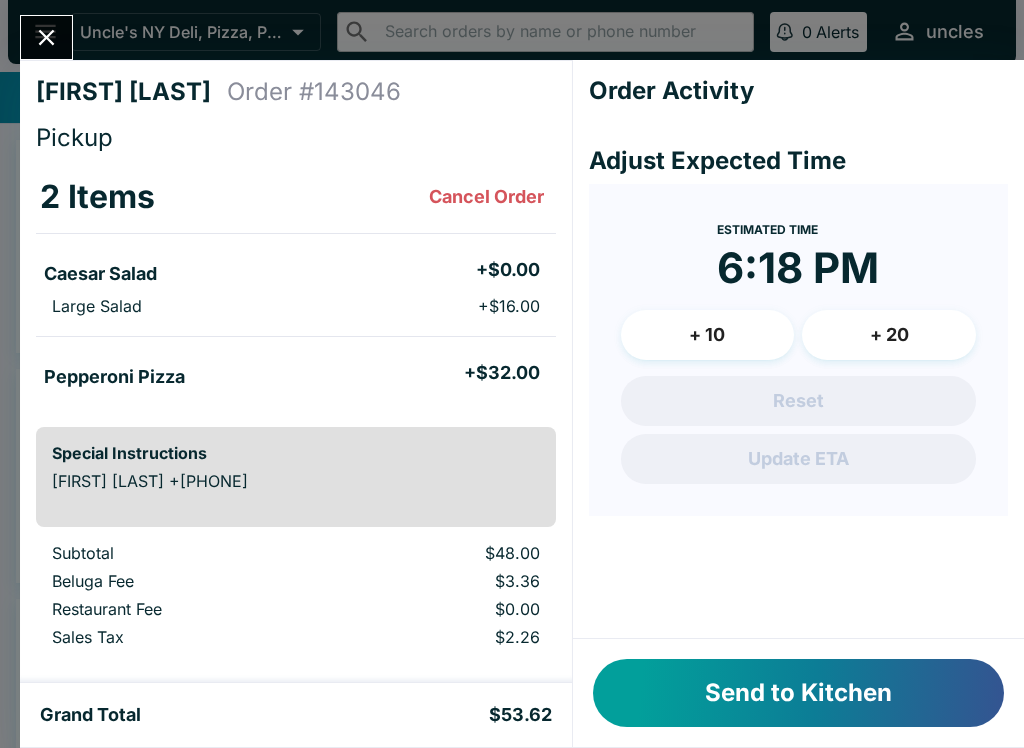 click at bounding box center (512, 374) 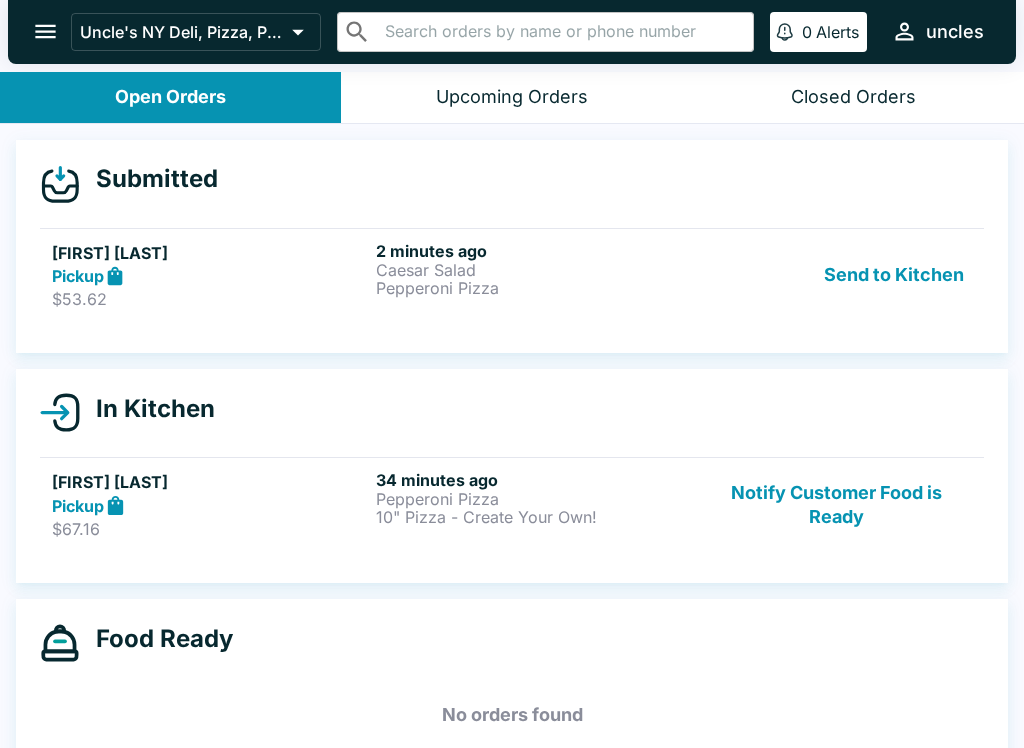 click on "Pickup" at bounding box center [210, 276] 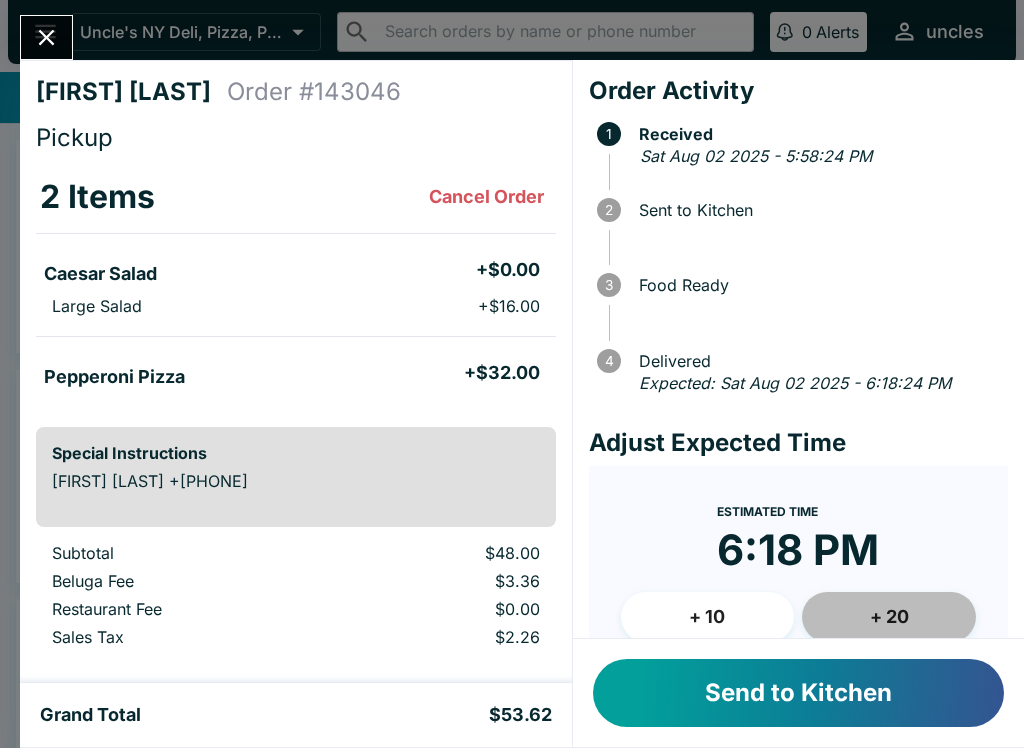 click on "+ 20" at bounding box center [889, 617] 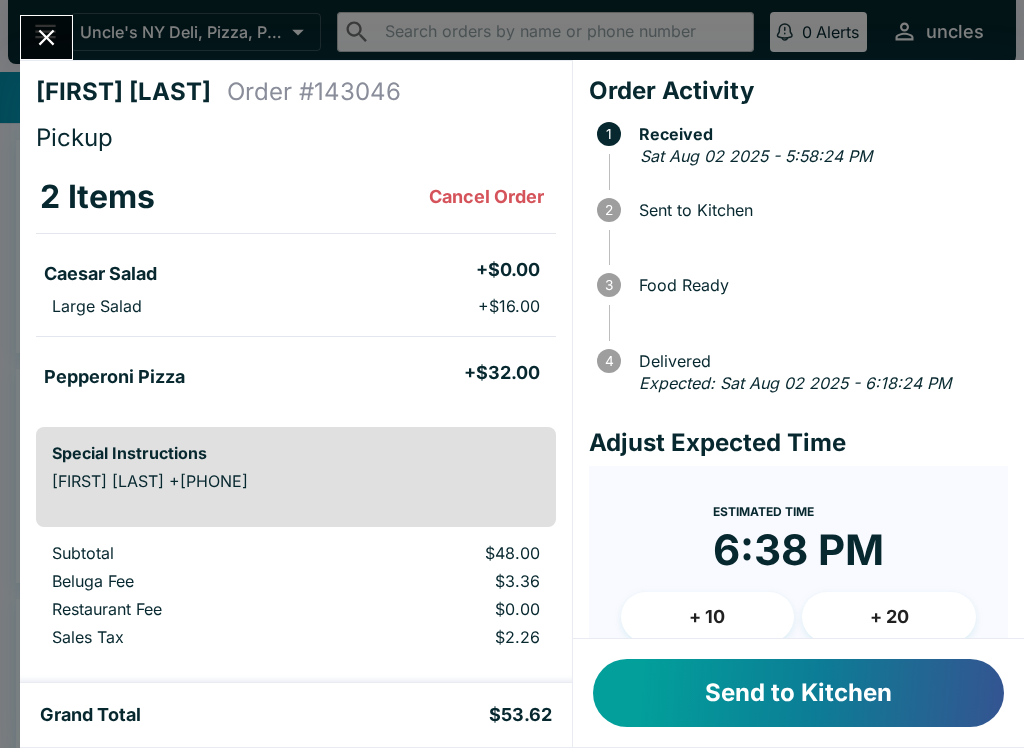 click on "+ 20" at bounding box center (889, 617) 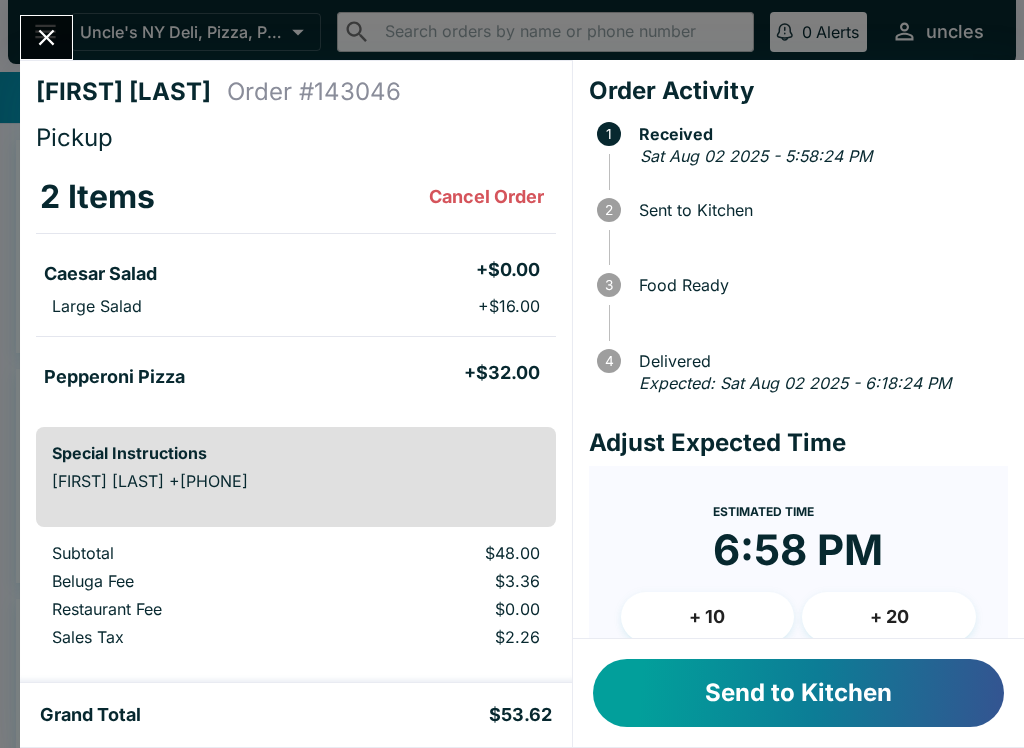 click on "Send to Kitchen" at bounding box center [798, 693] 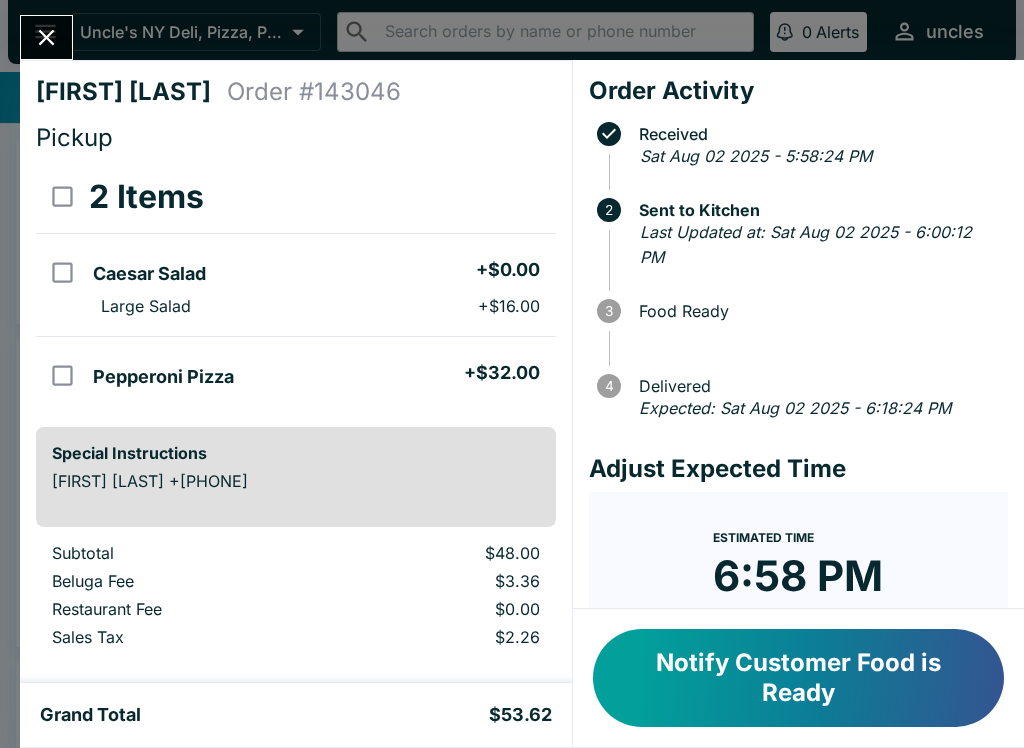 scroll, scrollTop: 0, scrollLeft: 0, axis: both 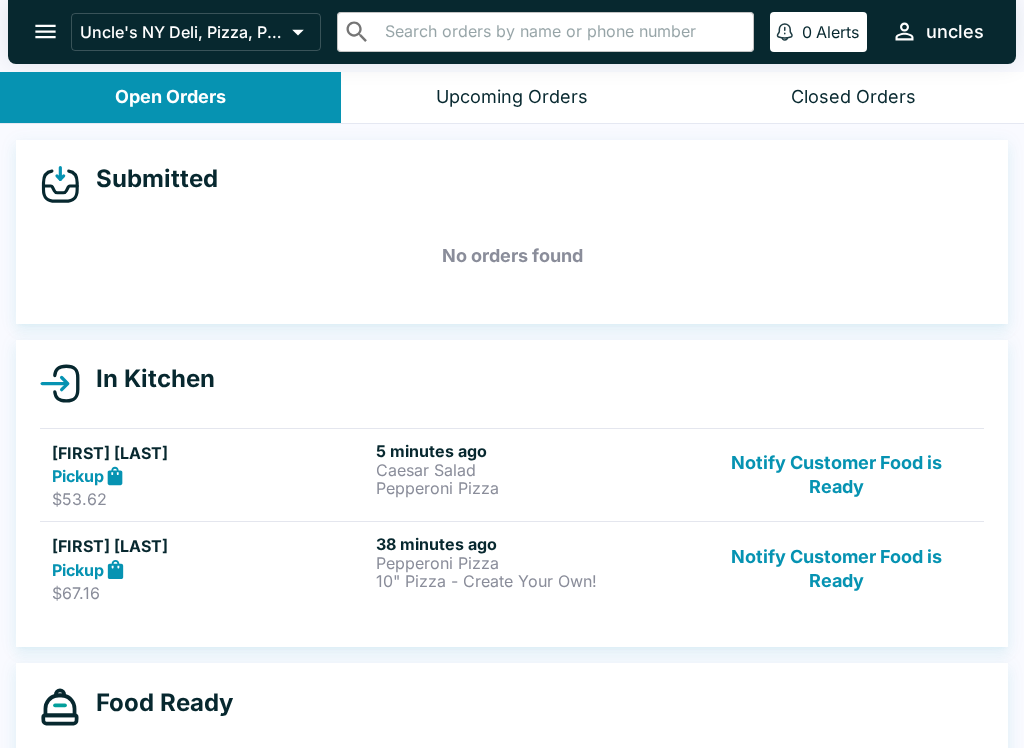 click on "Pickup" at bounding box center [210, 569] 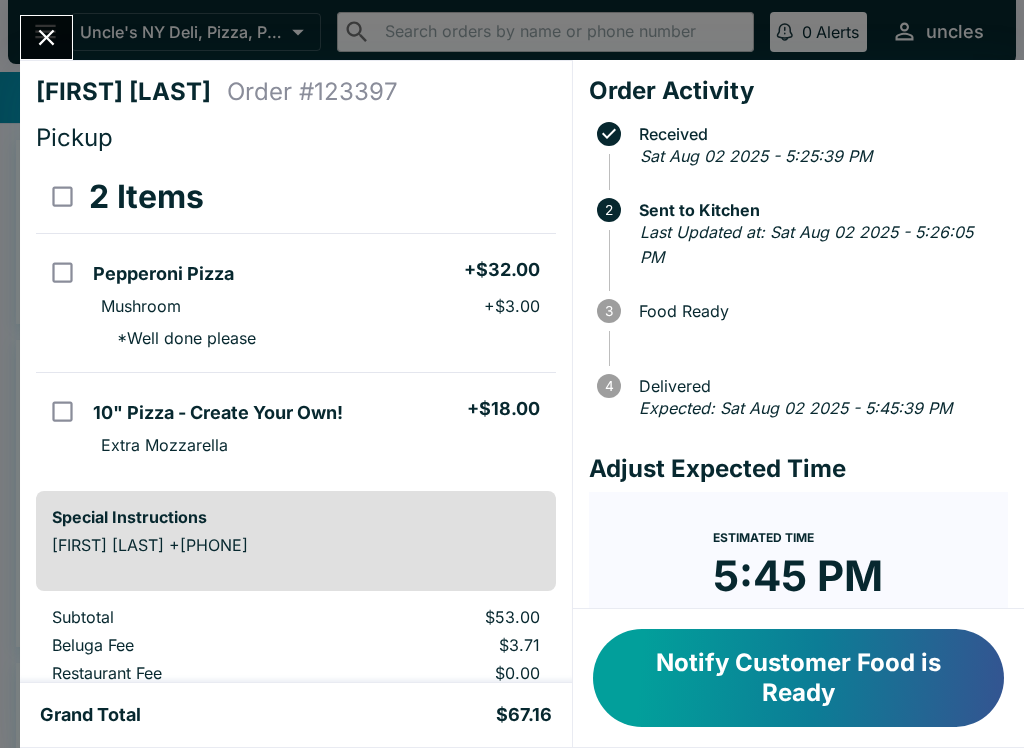 click on "[FIRST] [LAST] Order # 123397 Pickup 2 Items Pepperoni Pizza + $[PRICE] Mushroom + $[PRICE] * Well done please 10" Pizza - Create Your Own! + $[PRICE] Extra Mozzarella Special Instructions [FIRST] [LAST] +[PHONE] Subtotal $[PRICE] Beluga Fee $[PRICE] Restaurant Fee $[PRICE] Tips $[PRICE] Sales Tax $[PRICE] Preview Receipt Print Receipt Grand Total $[PRICE] Order Activity Received Sat Aug 02 2025 - 5:25:39 PM 2 Sent to Kitchen Last Updated at: Sat Aug 02 2025 - 5:26:05 PM 3 Food Ready 4 Delivered Expected: Sat Aug 02 2025 - 5:45:39 PM Adjust Expected Time Estimated Time 5:45 PM + 10 + 20 Reset Update ETA Notify Customer Food is Ready" at bounding box center [512, 374] 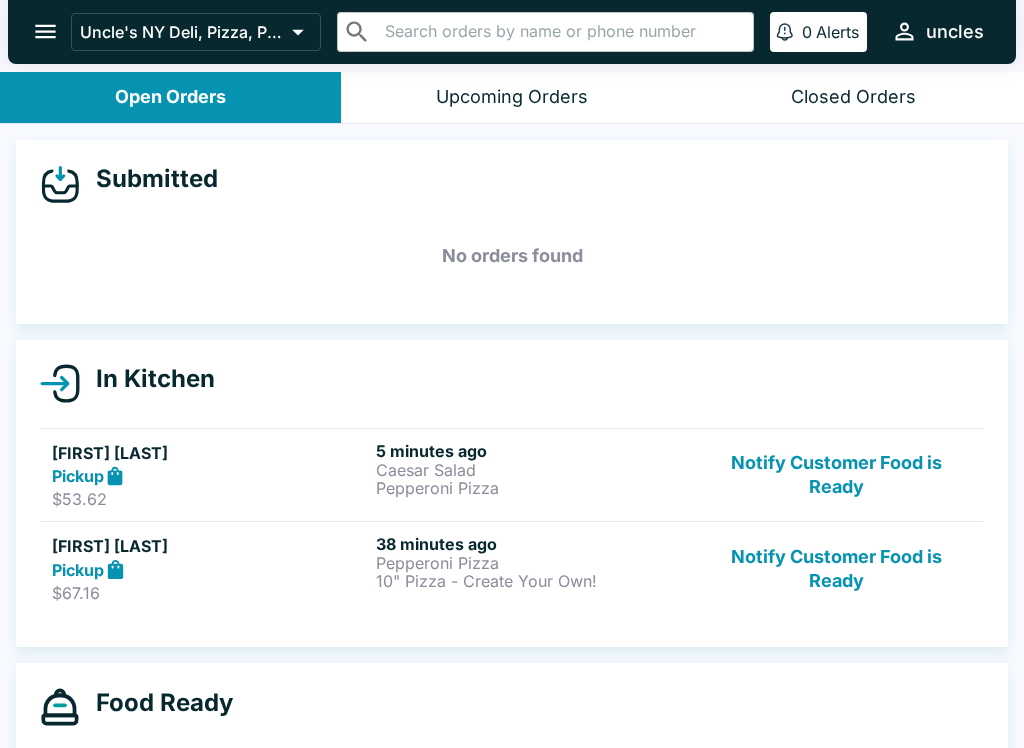 click on "Pickup" at bounding box center [210, 476] 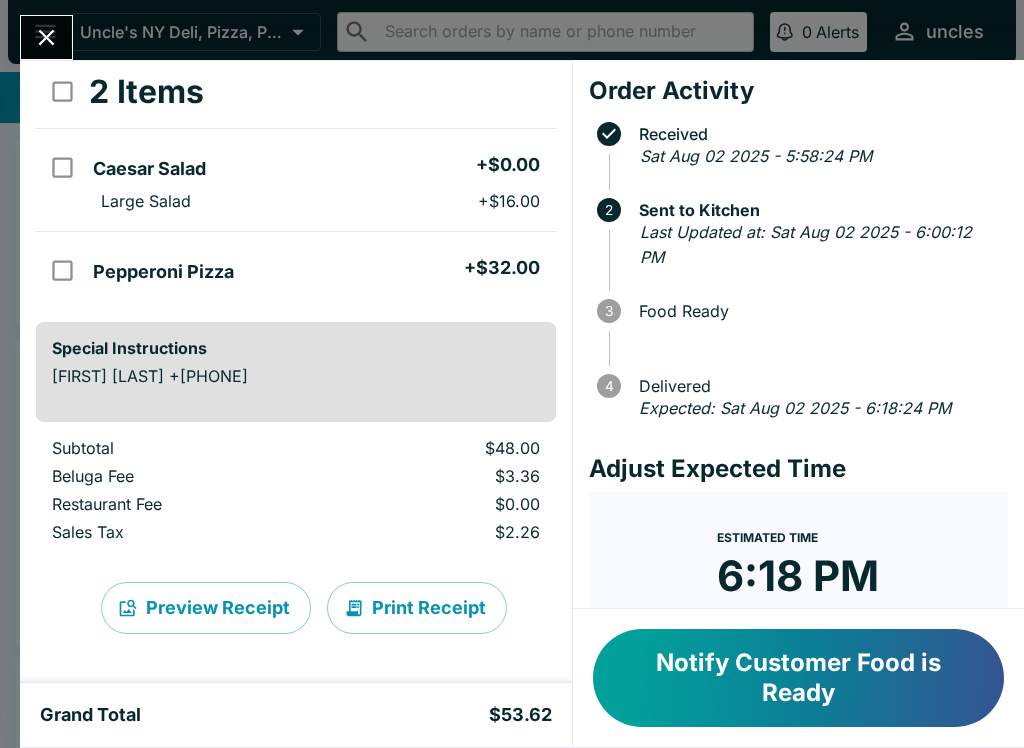 scroll, scrollTop: 105, scrollLeft: 0, axis: vertical 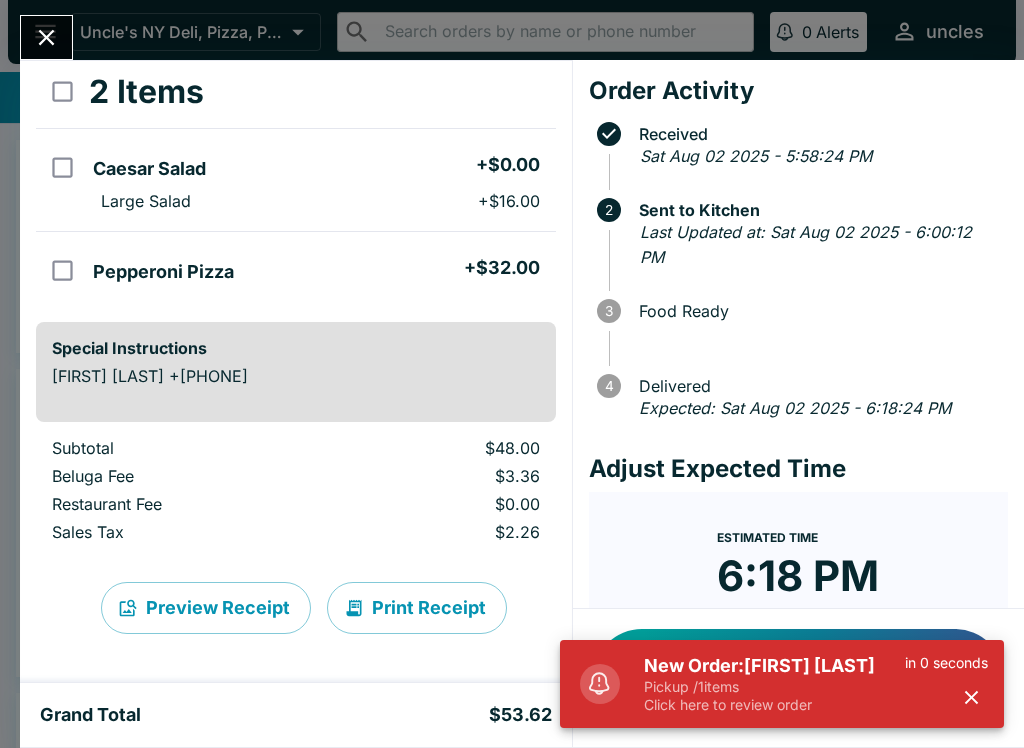 click on "Pickup   /  1  items" at bounding box center [774, 687] 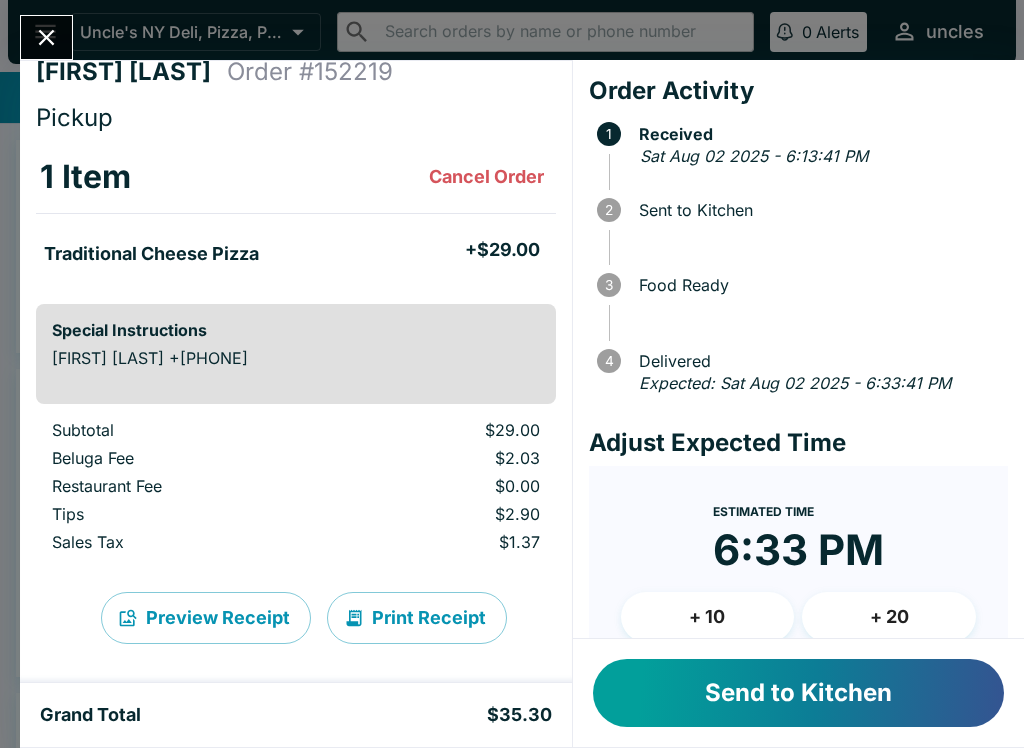 scroll, scrollTop: 21, scrollLeft: 0, axis: vertical 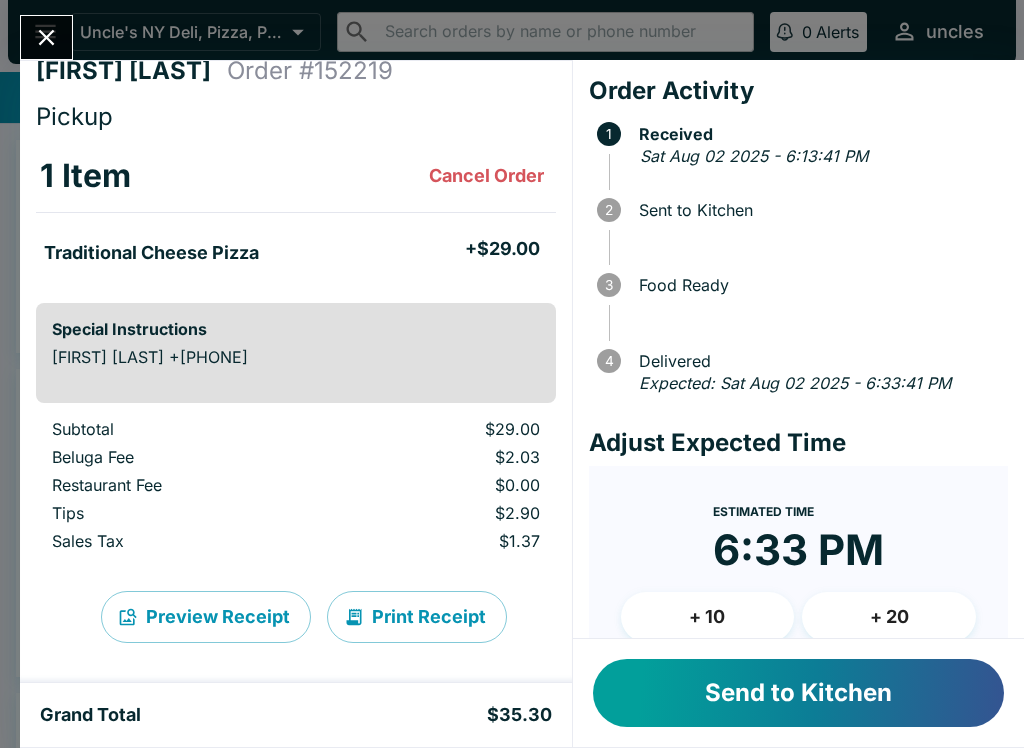 click on "Send to Kitchen" at bounding box center (798, 693) 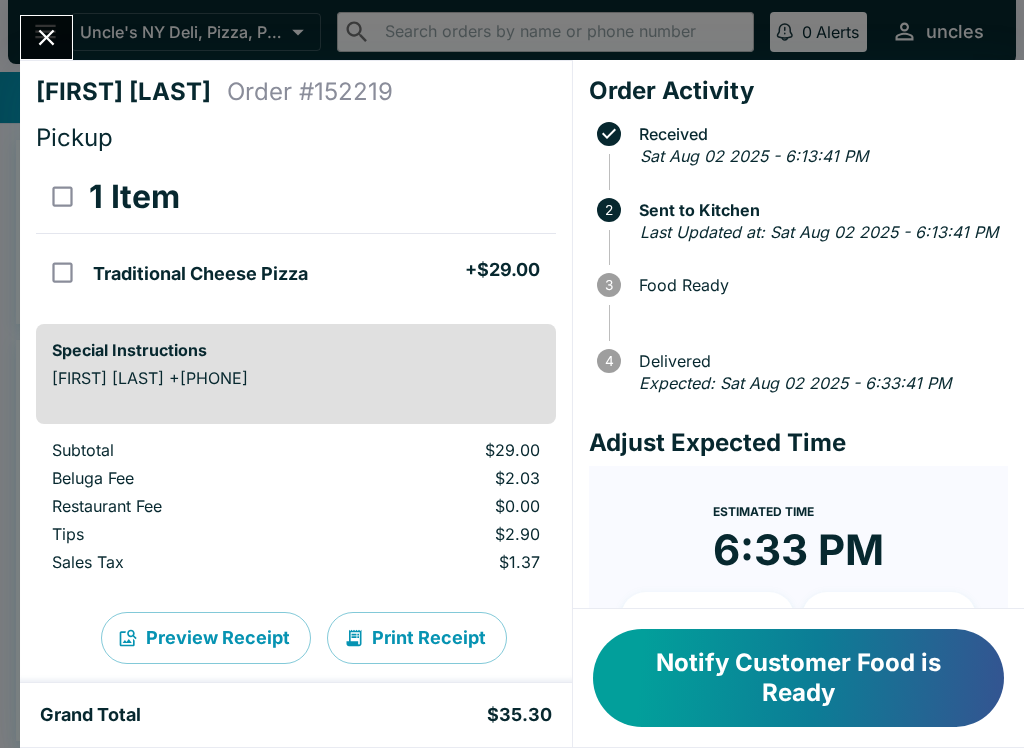 scroll, scrollTop: 0, scrollLeft: 0, axis: both 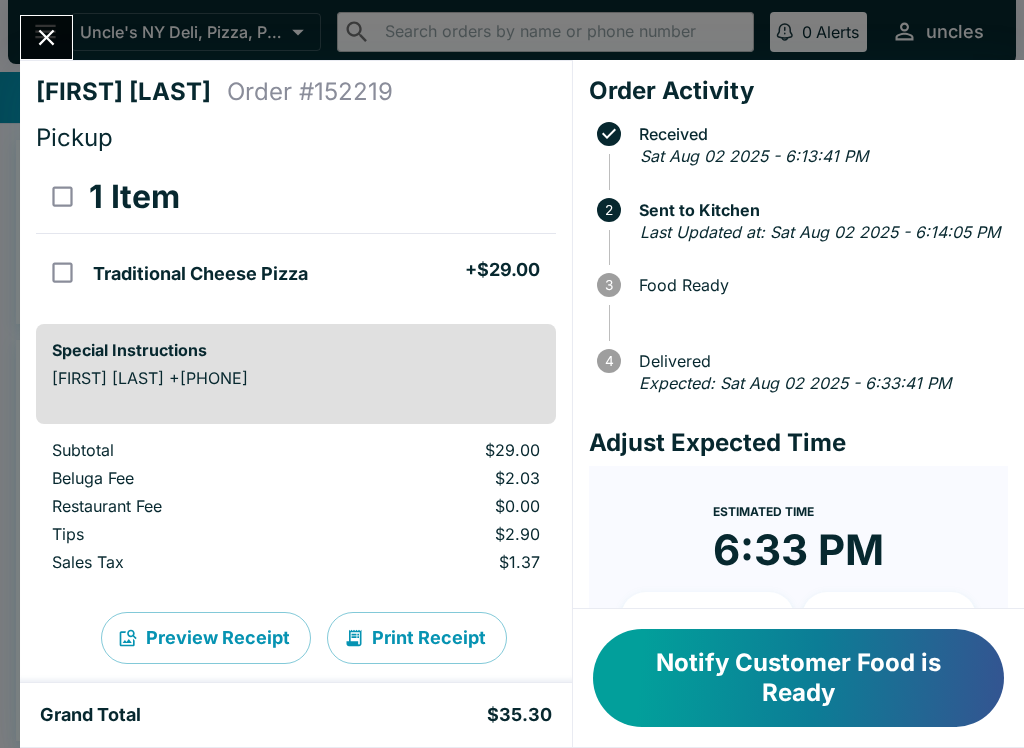 click on "[FIRST] [LAST] Order # 152219 Pickup 1 Item Traditional Cheese Pizza + $[PRICE] Special Instructions [FIRST] [LAST] +[PHONE] Subtotal $[PRICE] Beluga Fee $[PRICE] Restaurant Fee $[PRICE] Tips $[PRICE] Sales Tax $[PRICE] Preview Receipt Print Receipt Grand Total $[PRICE] Order Activity Received Sat Aug 02 2025 - 6:13:41 PM 2 Sent to Kitchen Last Updated at: Sat Aug 02 2025 - 6:14:05 PM 3 Food Ready 4 Delivered Expected: Sat Aug 02 2025 - 6:33:41 PM Adjust Expected Time Estimated Time 6:33 PM + 10 + 20 Reset Update ETA Notify Customer Food is Ready" at bounding box center (512, 374) 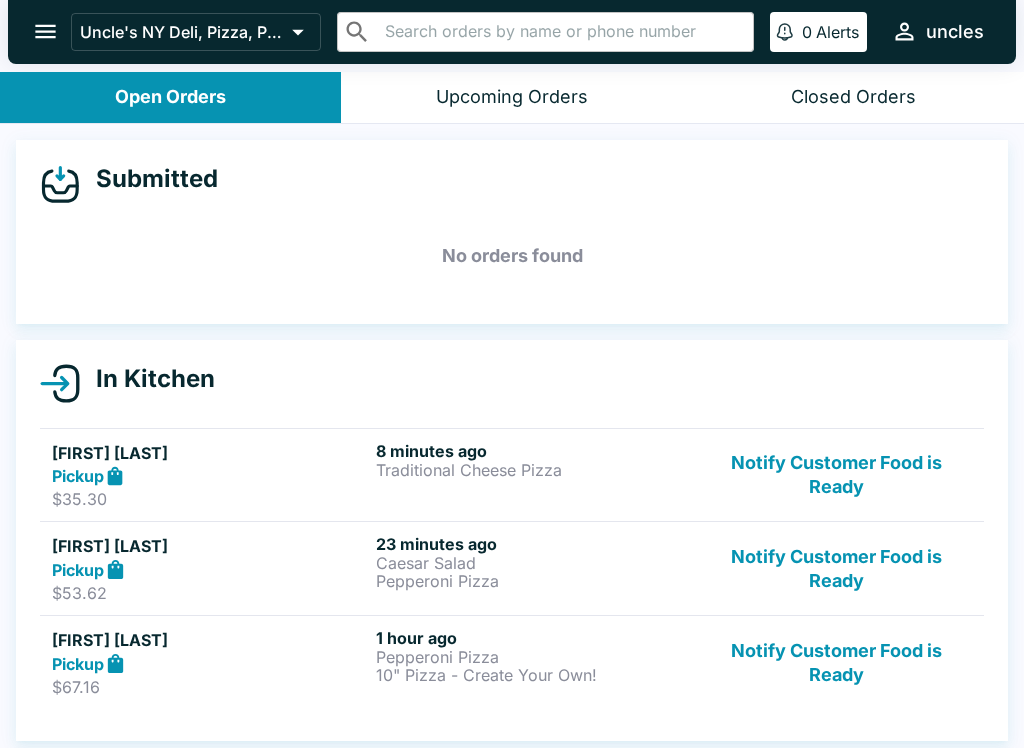 click on "1 hour ago Pepperoni Pizza  10" Pizza - Create Your Own!" at bounding box center (534, 662) 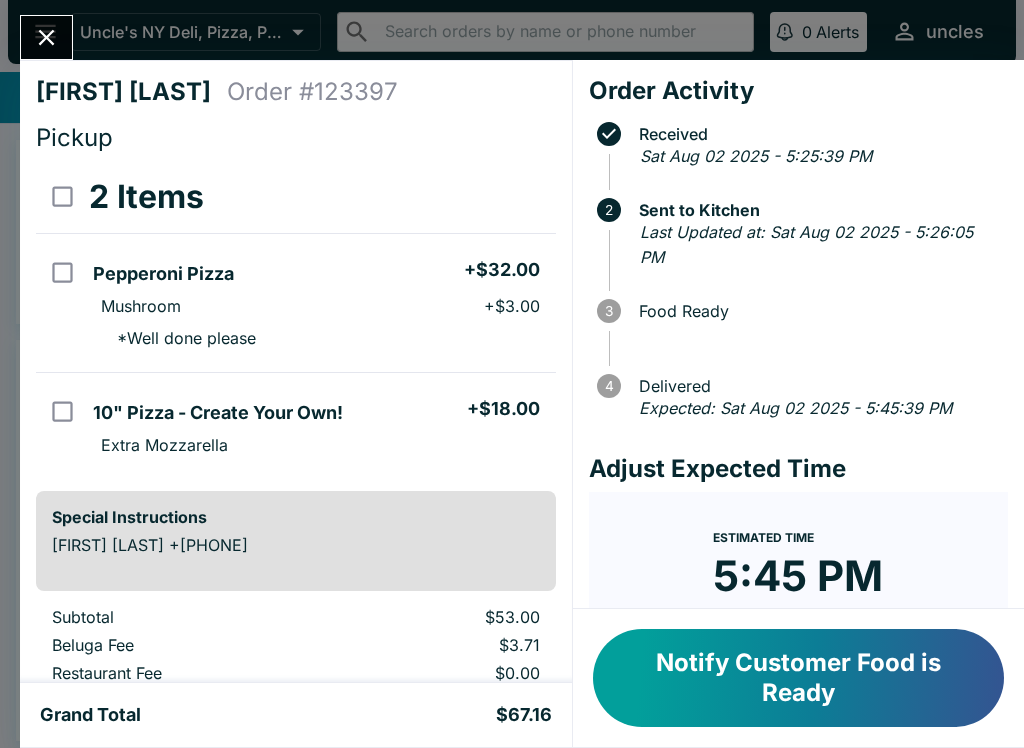 click on "Notify Customer Food is Ready" at bounding box center [798, 678] 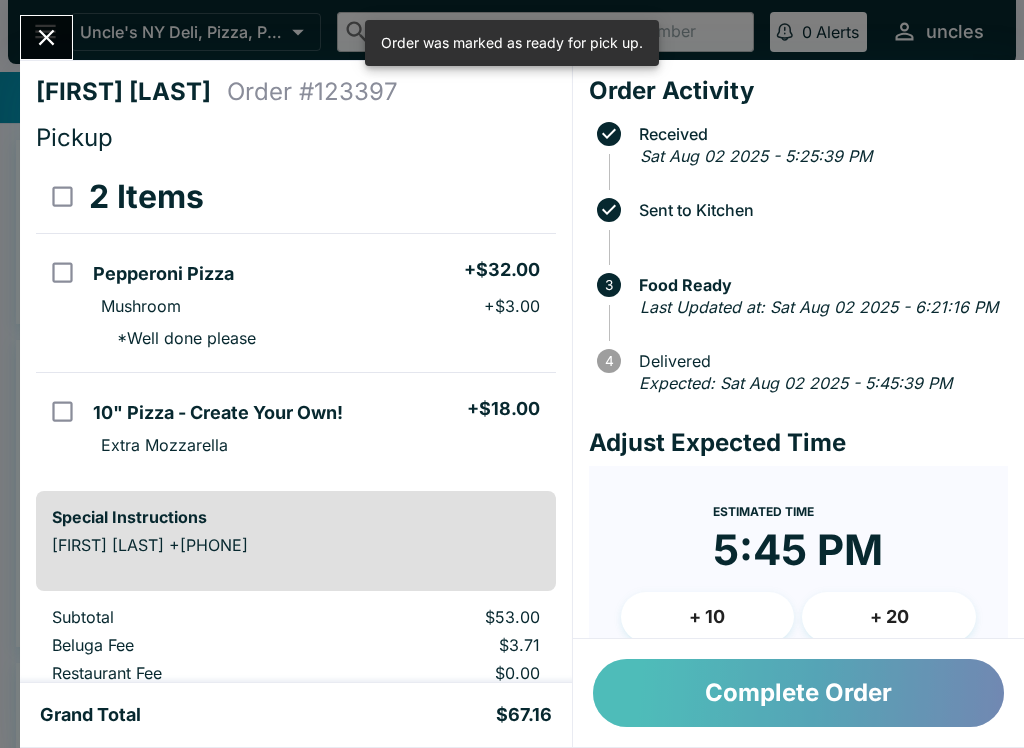 click on "Complete Order" at bounding box center (798, 693) 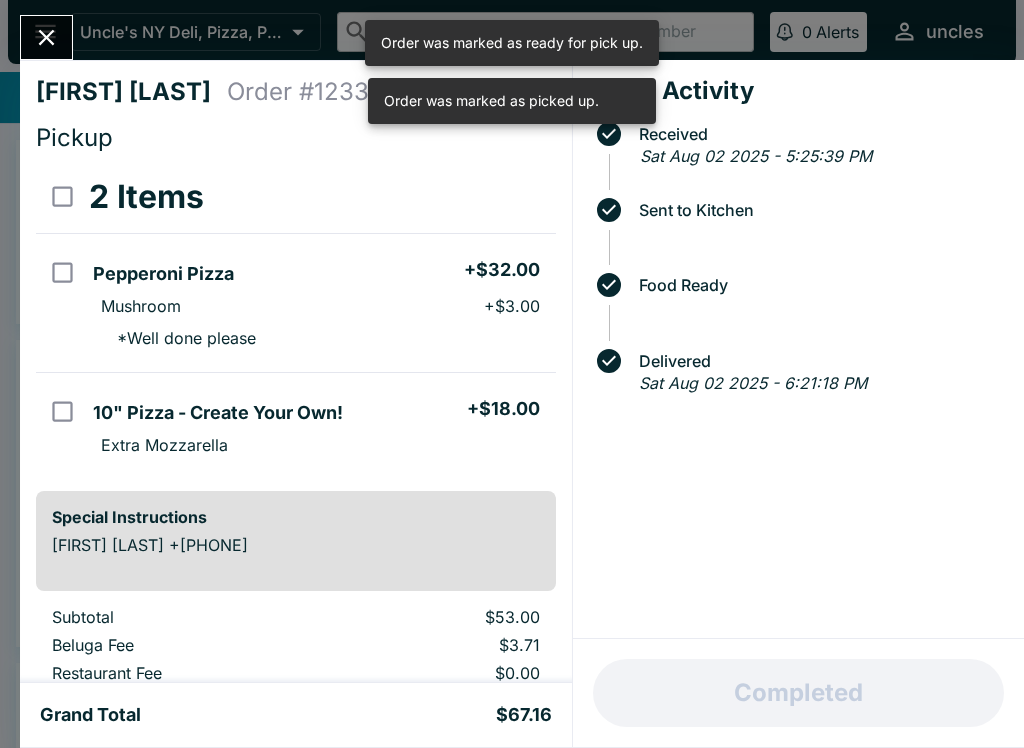 click 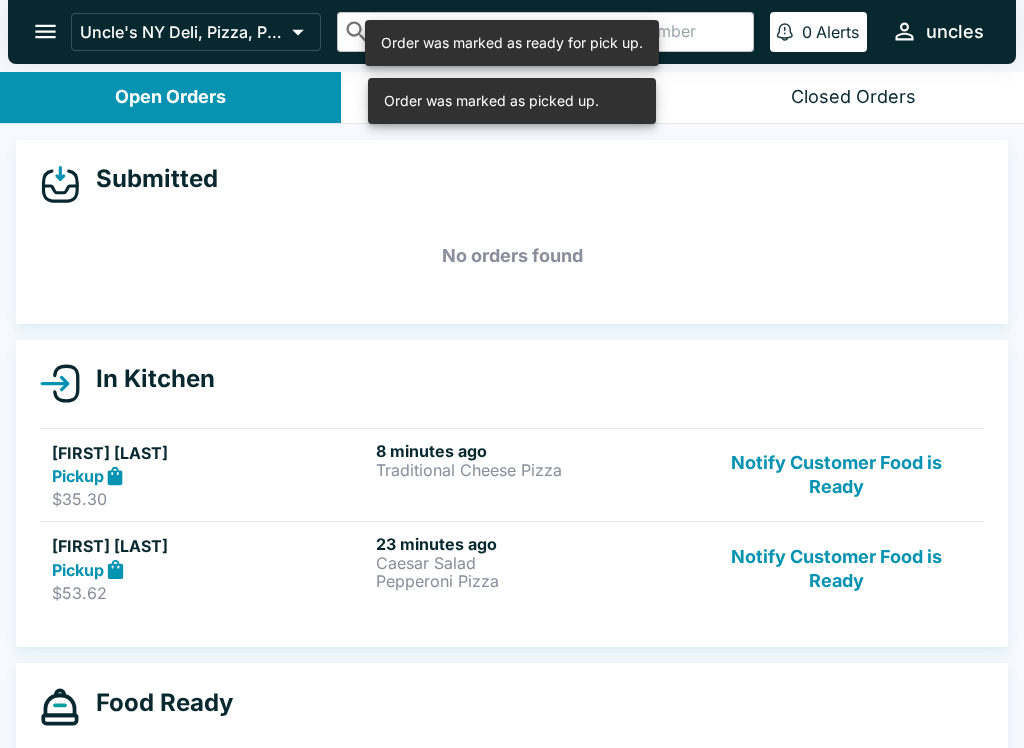 scroll, scrollTop: 0, scrollLeft: 0, axis: both 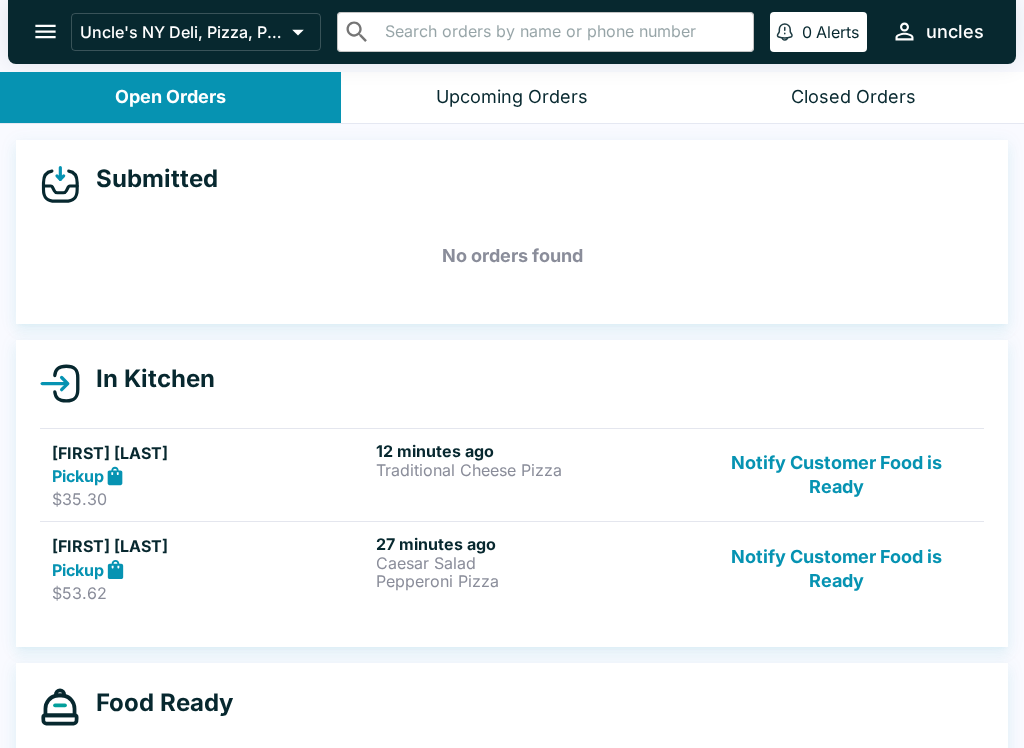 click on "$53.62" at bounding box center [210, 593] 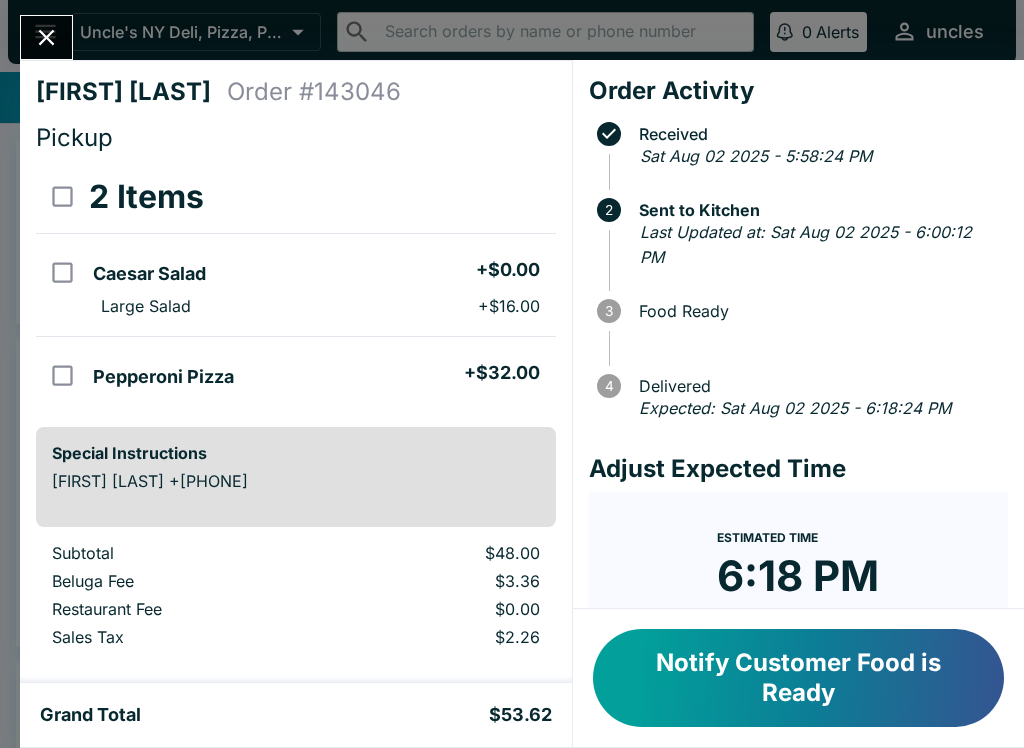 click at bounding box center (46, 37) 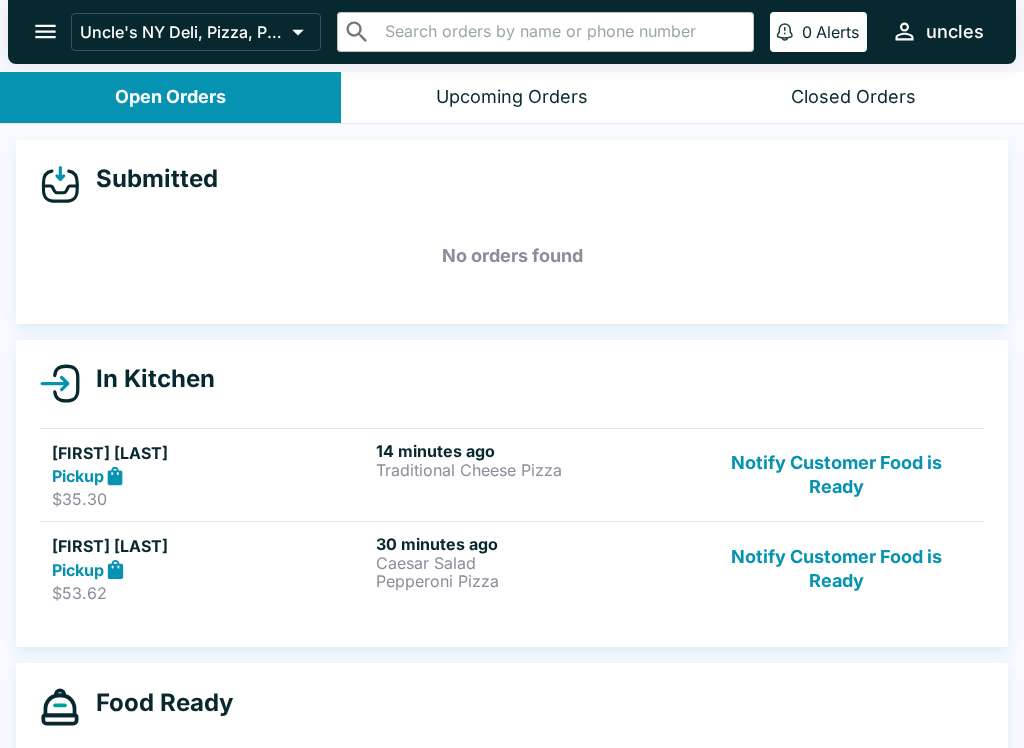 click on "14 minutes ago Traditional Cheese Pizza" at bounding box center (534, 475) 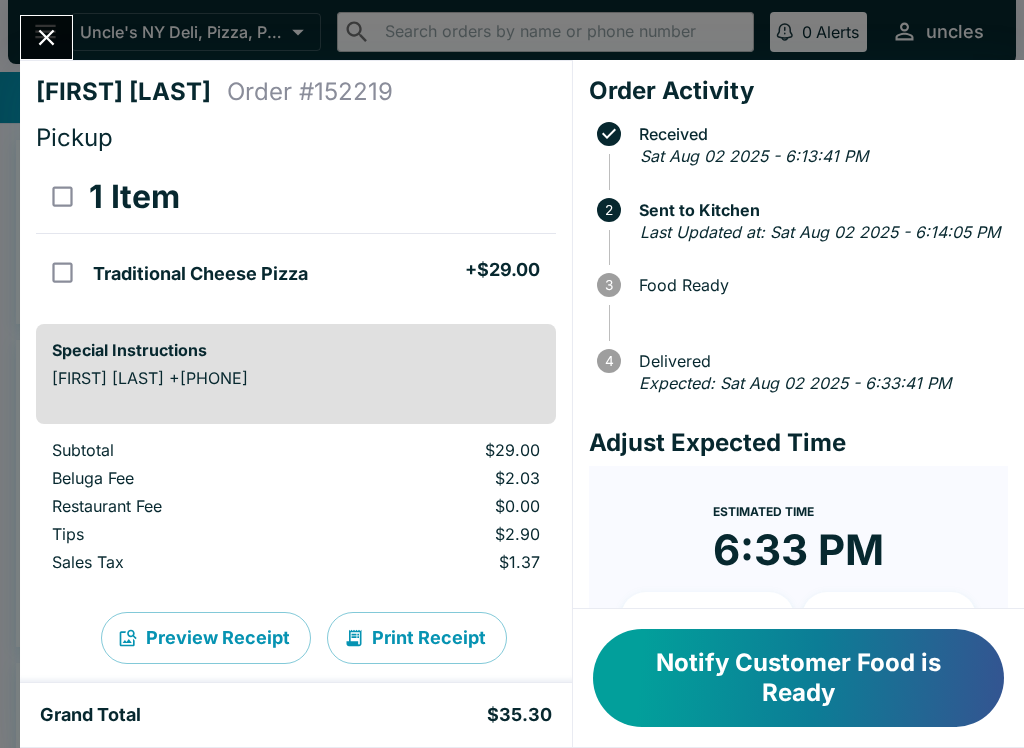 click 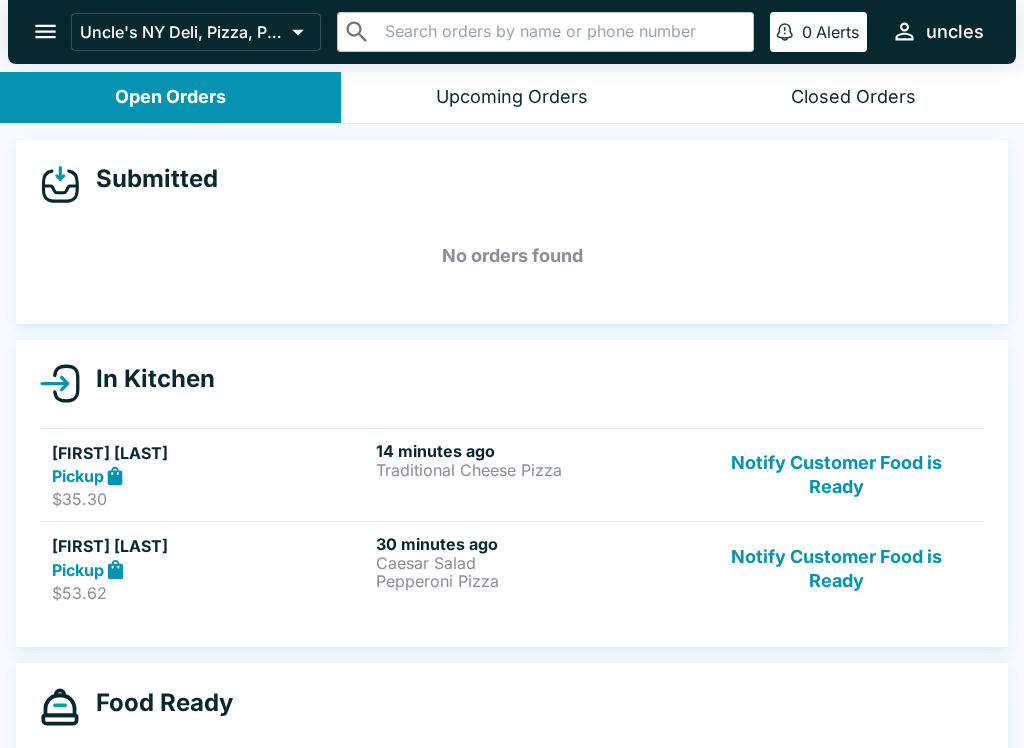 click on "$53.62" at bounding box center [210, 593] 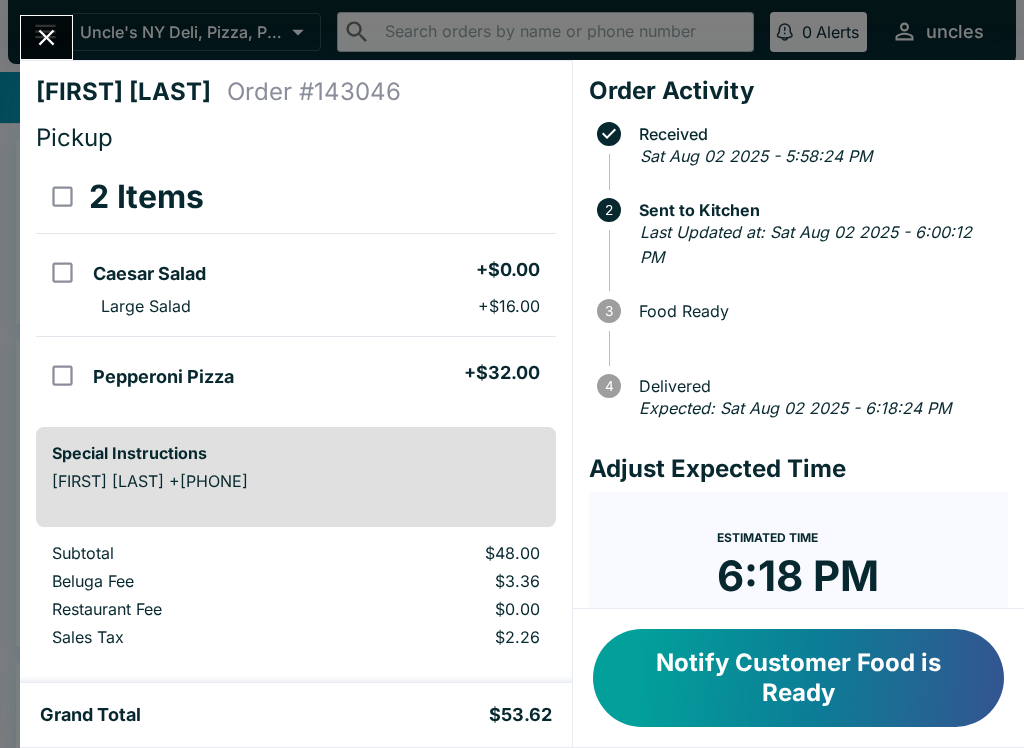 scroll, scrollTop: -1, scrollLeft: 0, axis: vertical 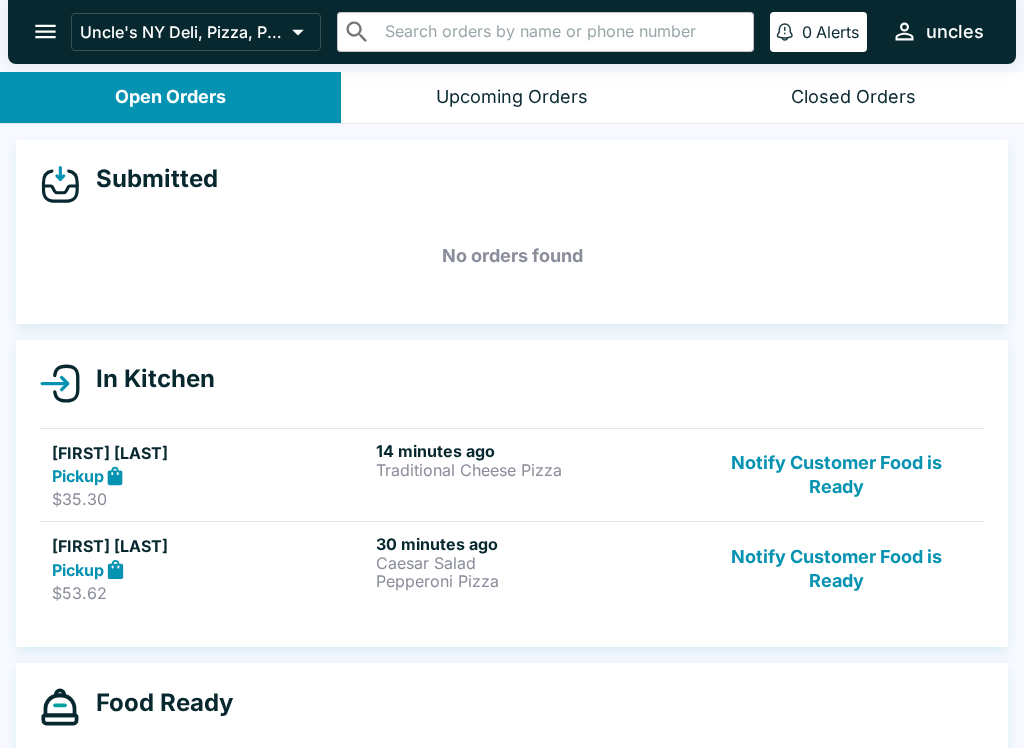 click on "$35.30" at bounding box center [210, 499] 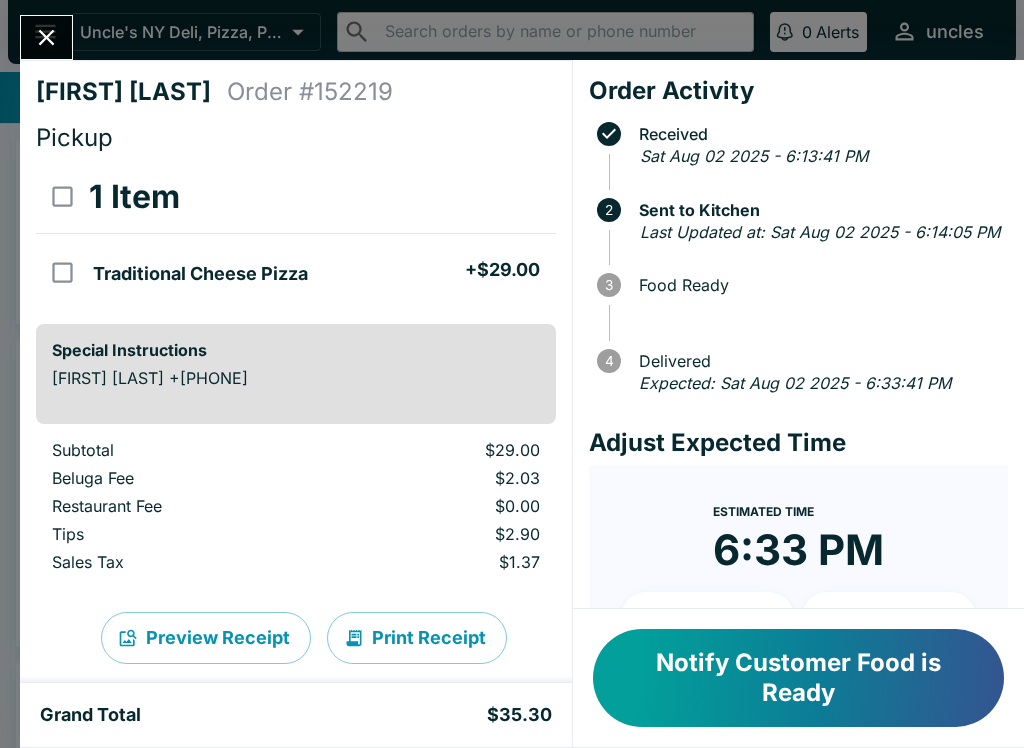 click on "Notify Customer Food is Ready" at bounding box center (798, 678) 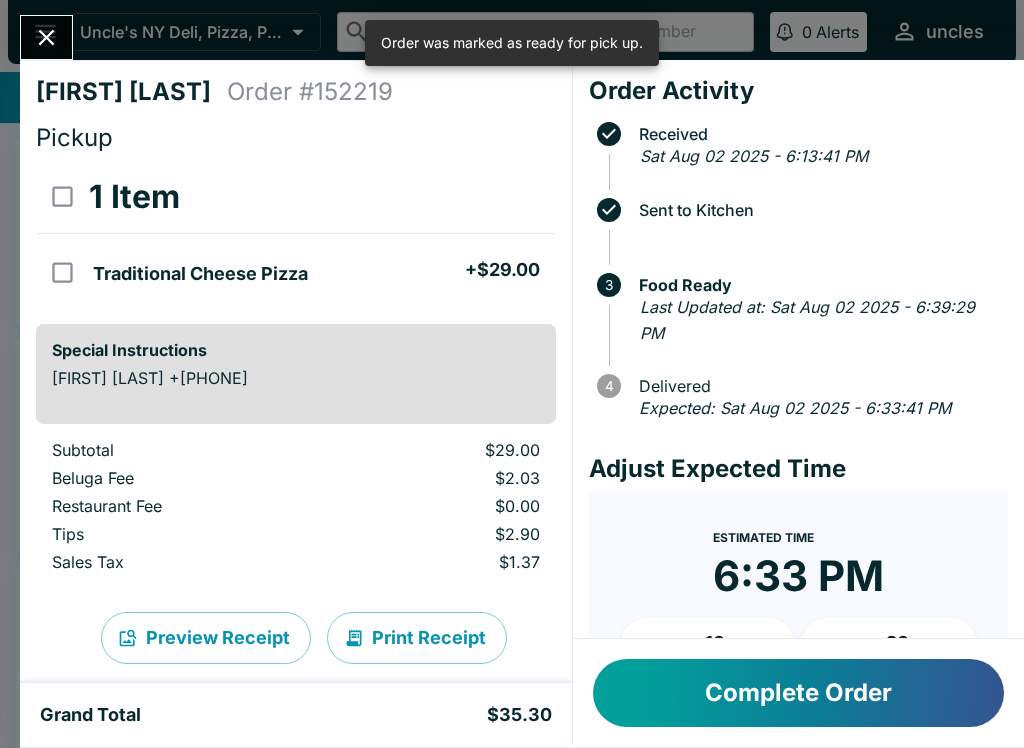 click on "Complete Order" at bounding box center [798, 693] 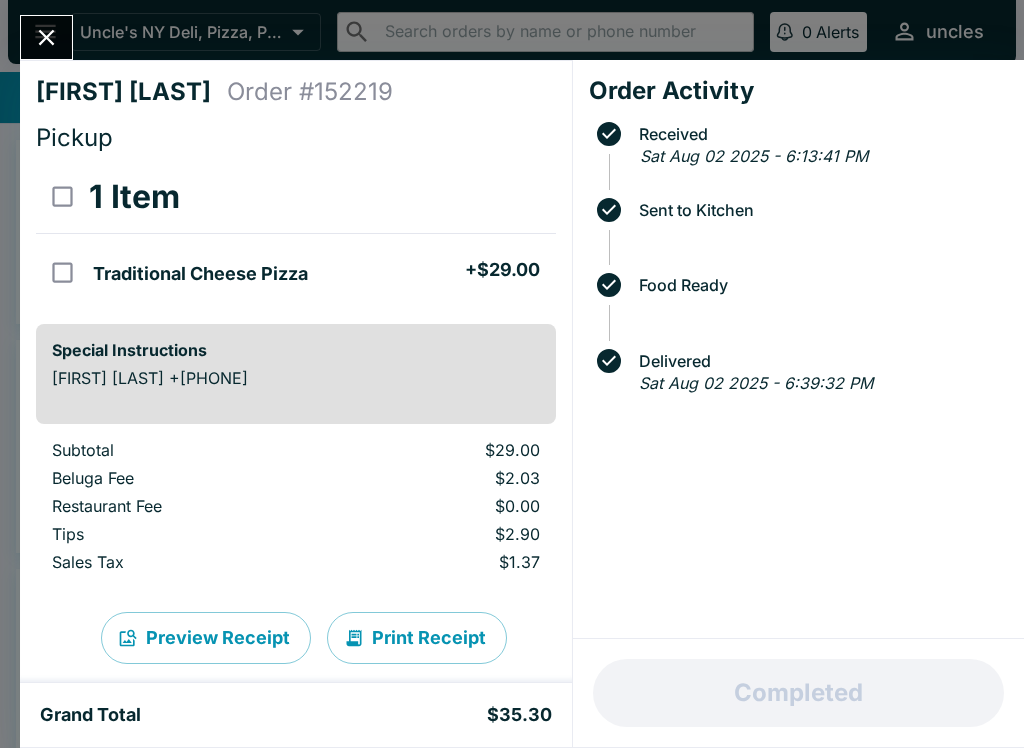 click 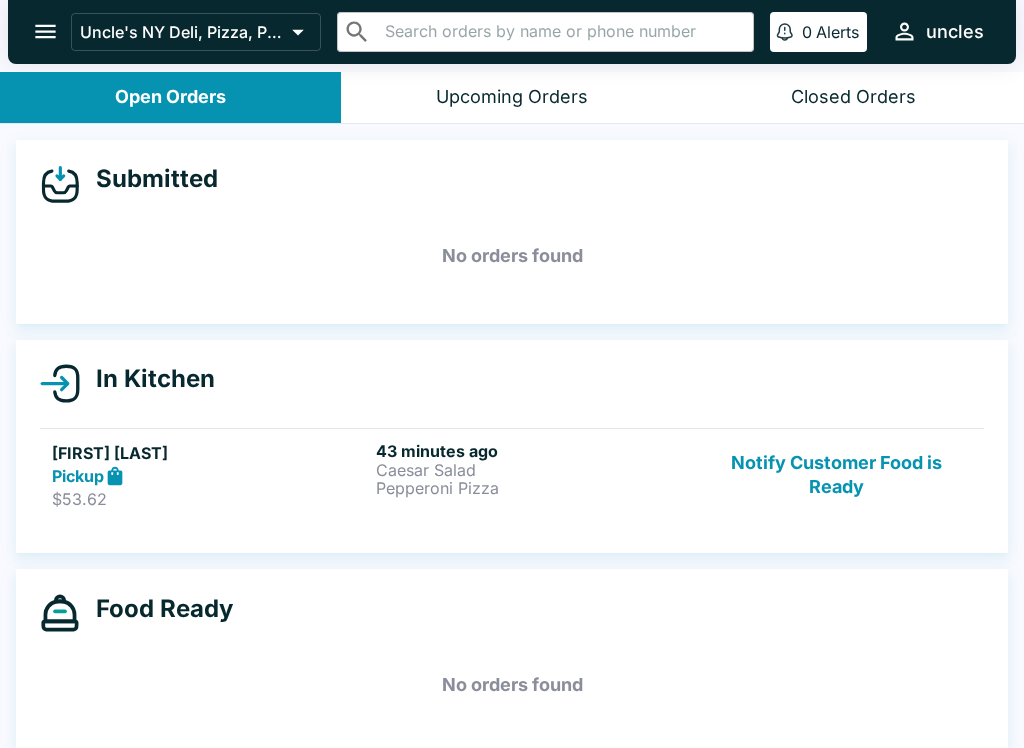 click on "43 minutes ago Caesar Salad Pepperoni Pizza" at bounding box center (534, 475) 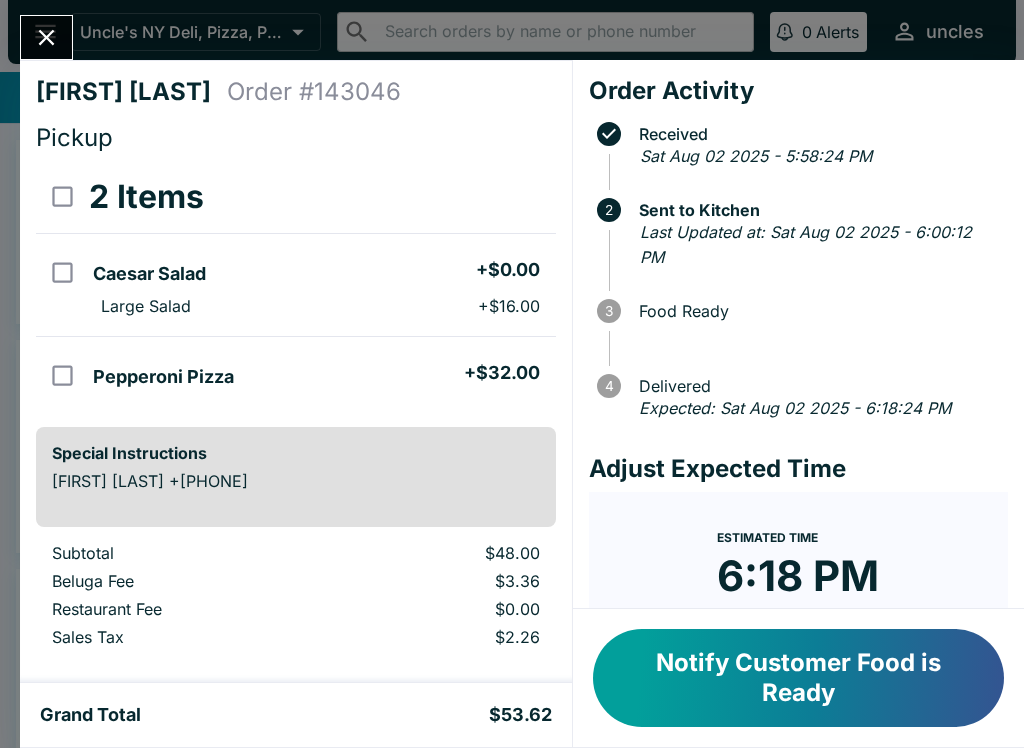 click on "Notify Customer Food is Ready" at bounding box center [798, 678] 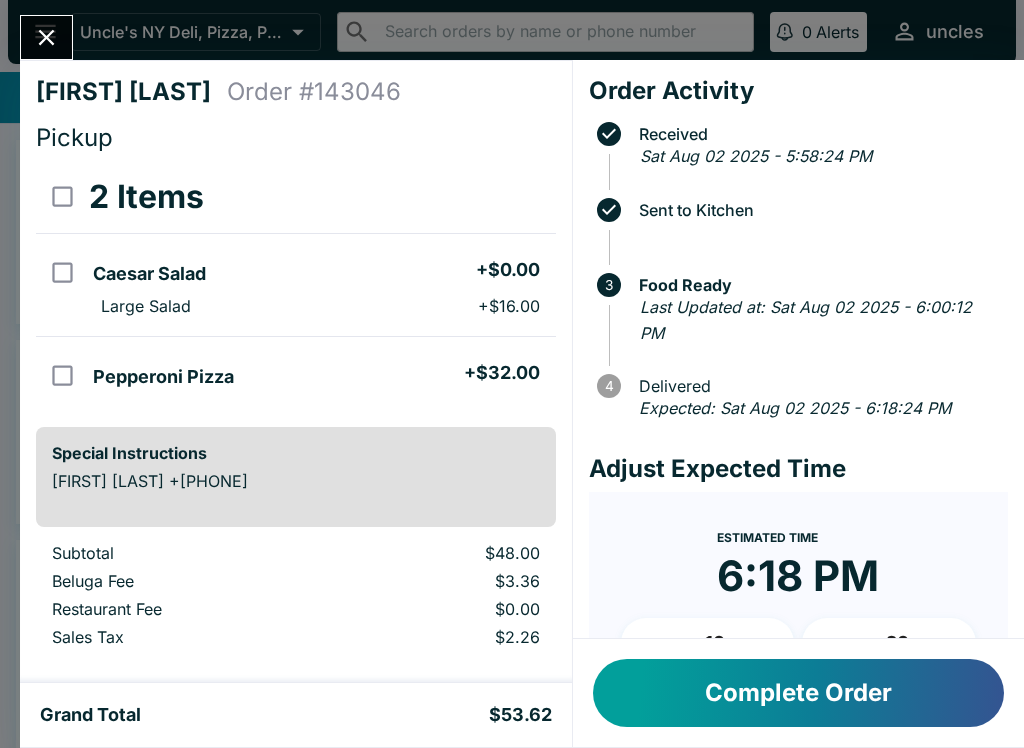 click on "Complete Order" at bounding box center (798, 693) 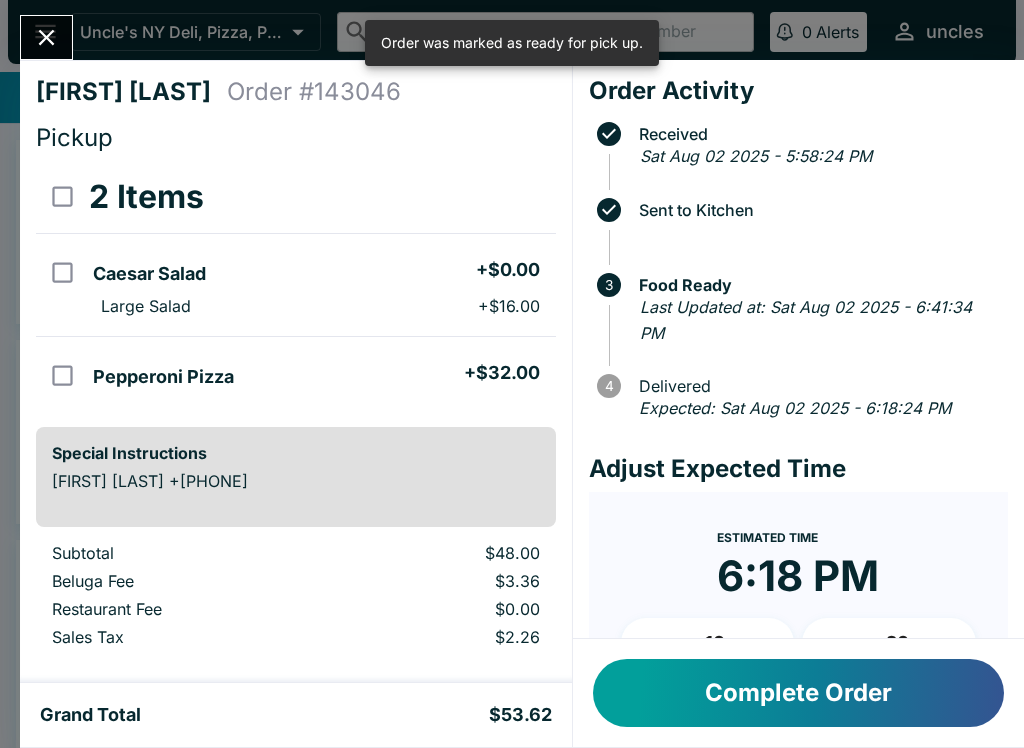 click on "Complete Order" at bounding box center [798, 693] 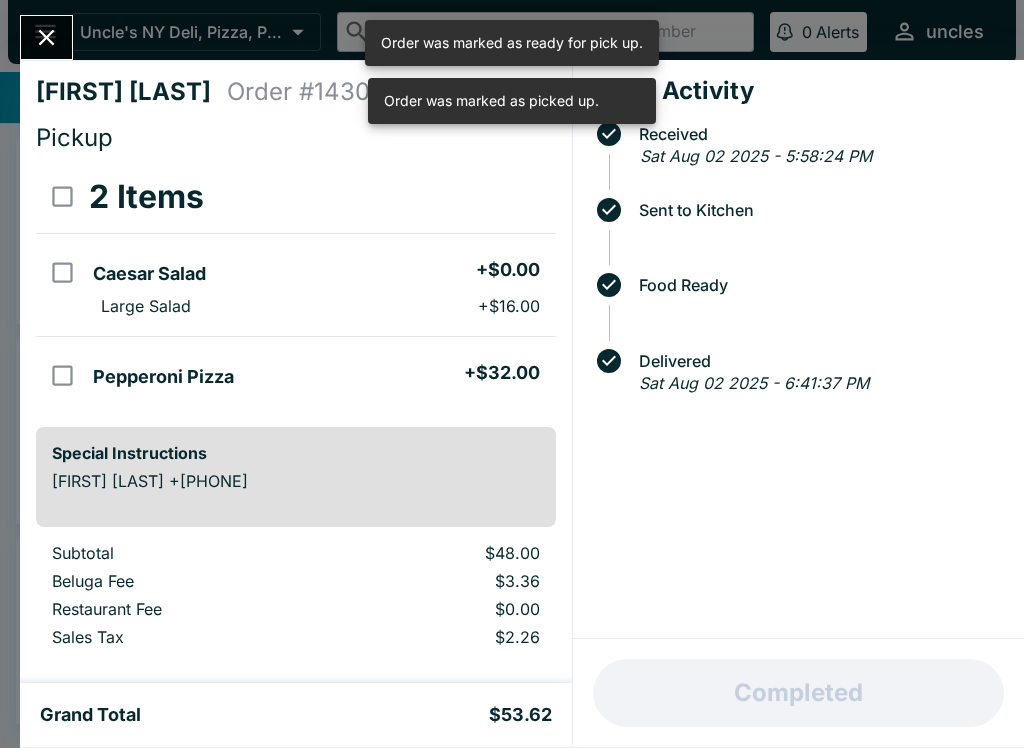 click 